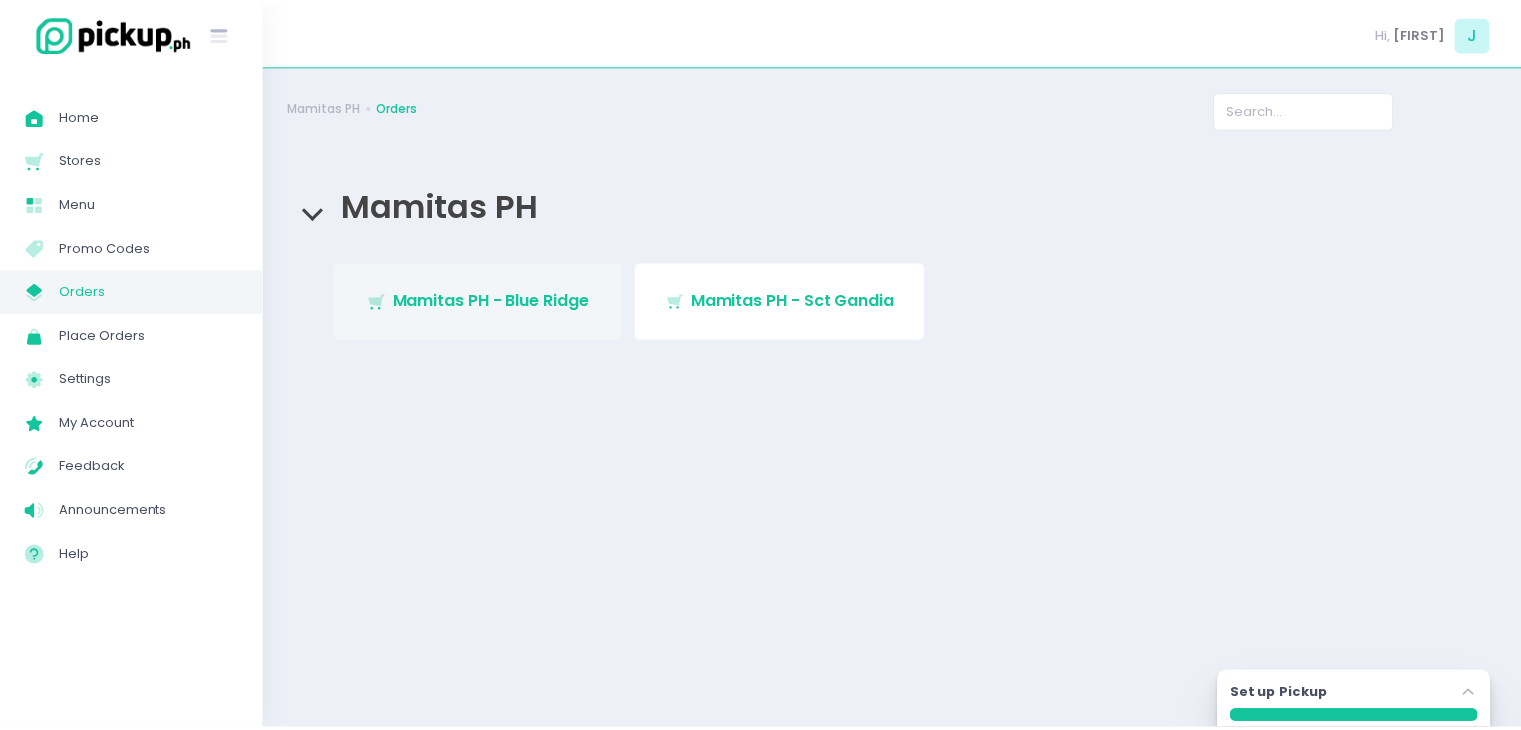 scroll, scrollTop: 0, scrollLeft: 0, axis: both 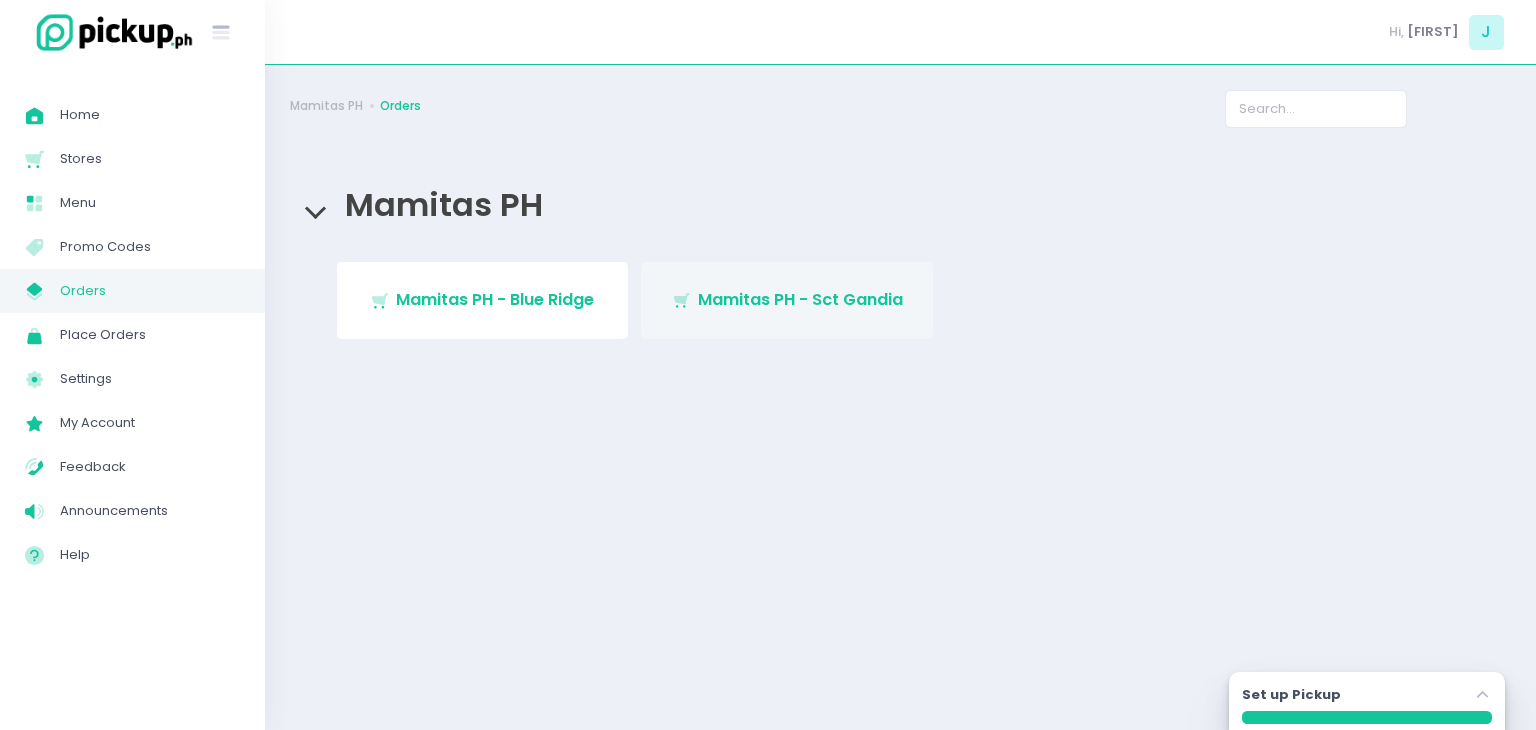 click on "Mamitas PH - Sct Gandia" at bounding box center (800, 299) 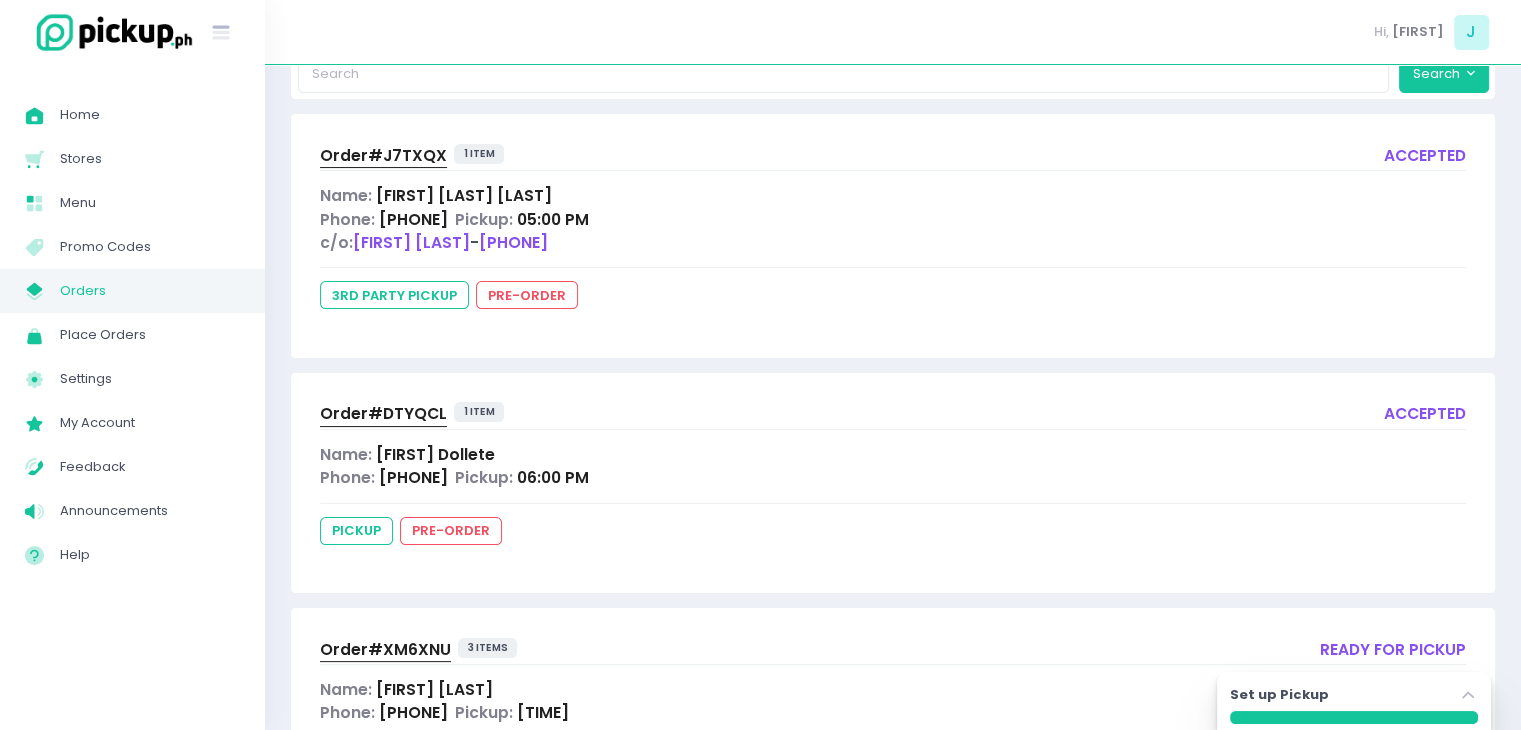 scroll, scrollTop: 373, scrollLeft: 0, axis: vertical 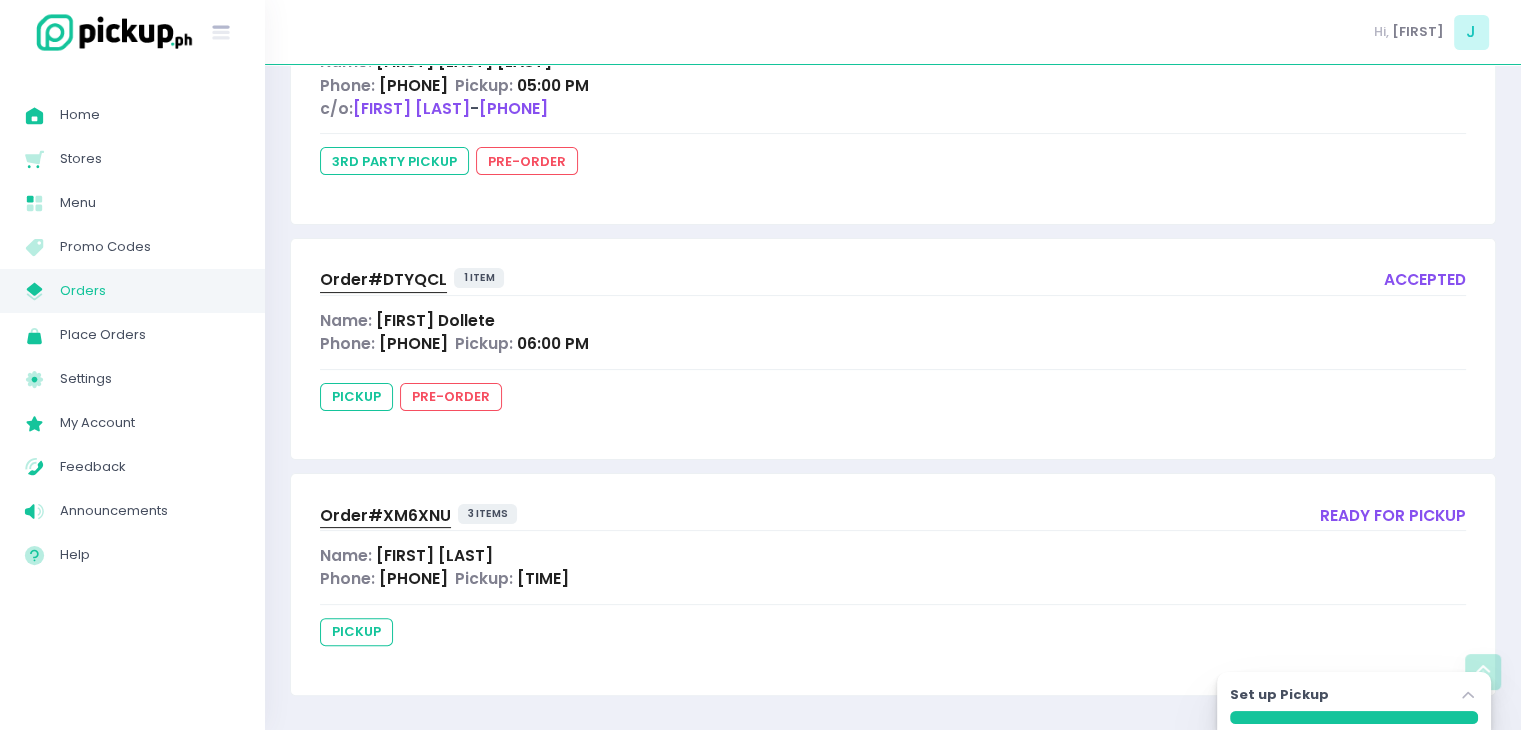 click on "Khate   Villaplaza" at bounding box center (434, 555) 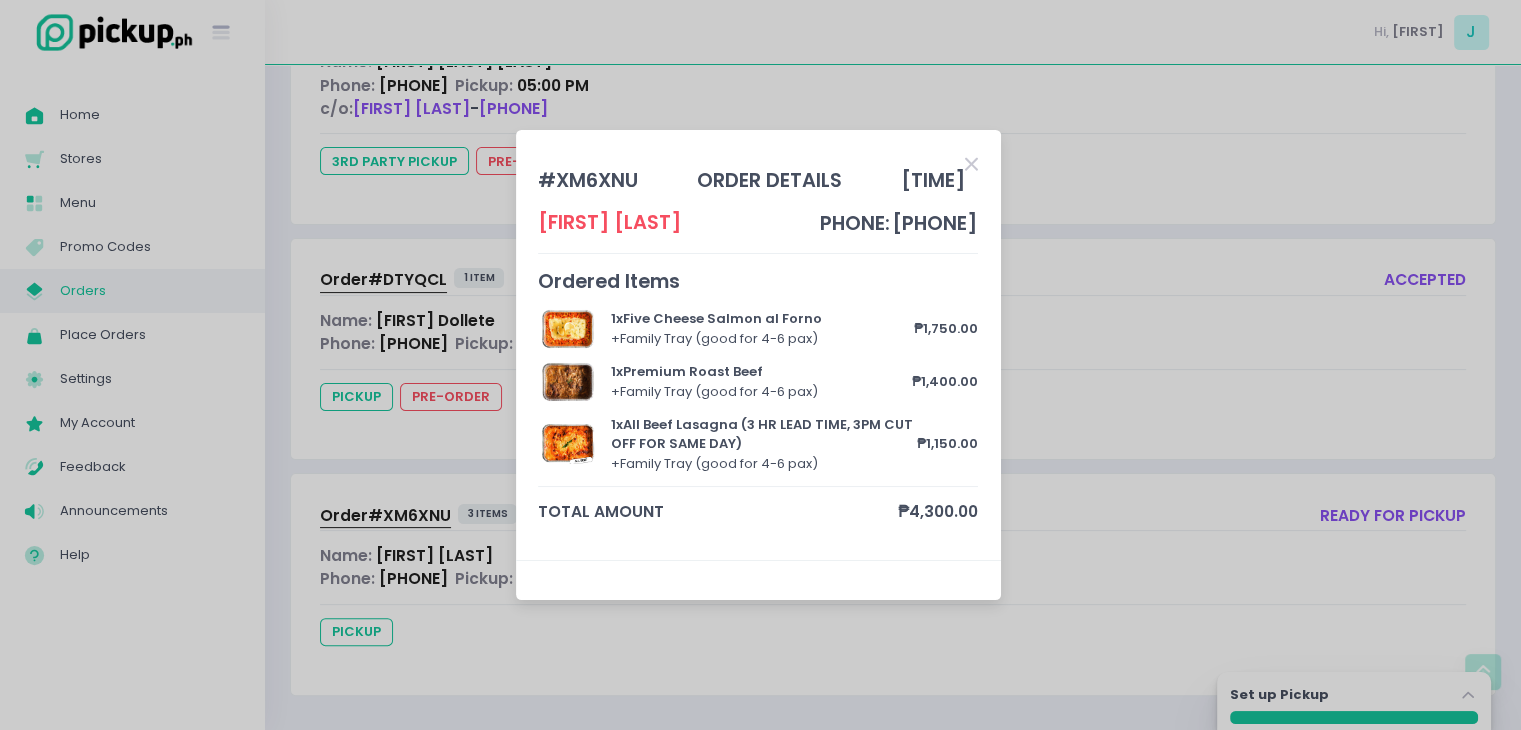 click at bounding box center (971, 163) 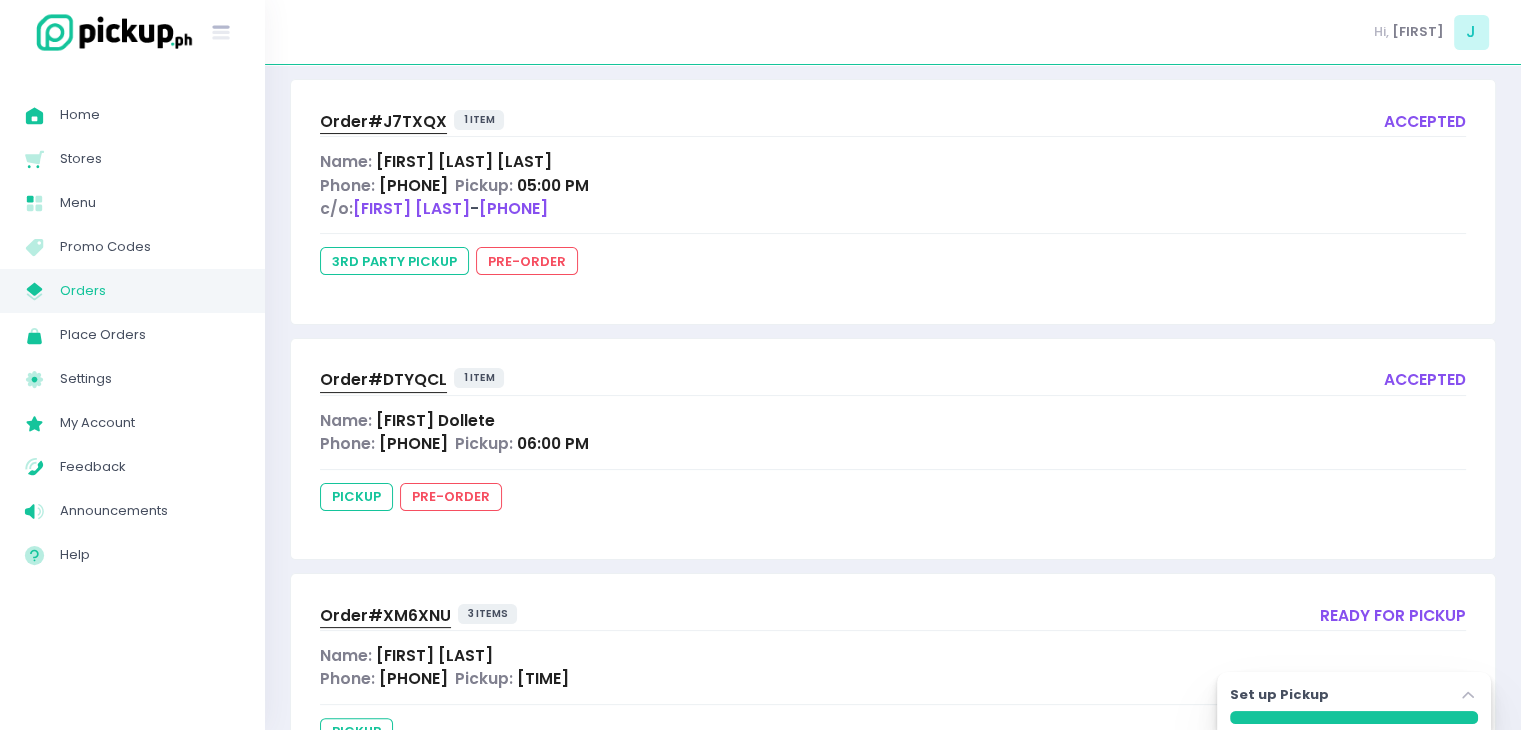 scroll, scrollTop: 373, scrollLeft: 0, axis: vertical 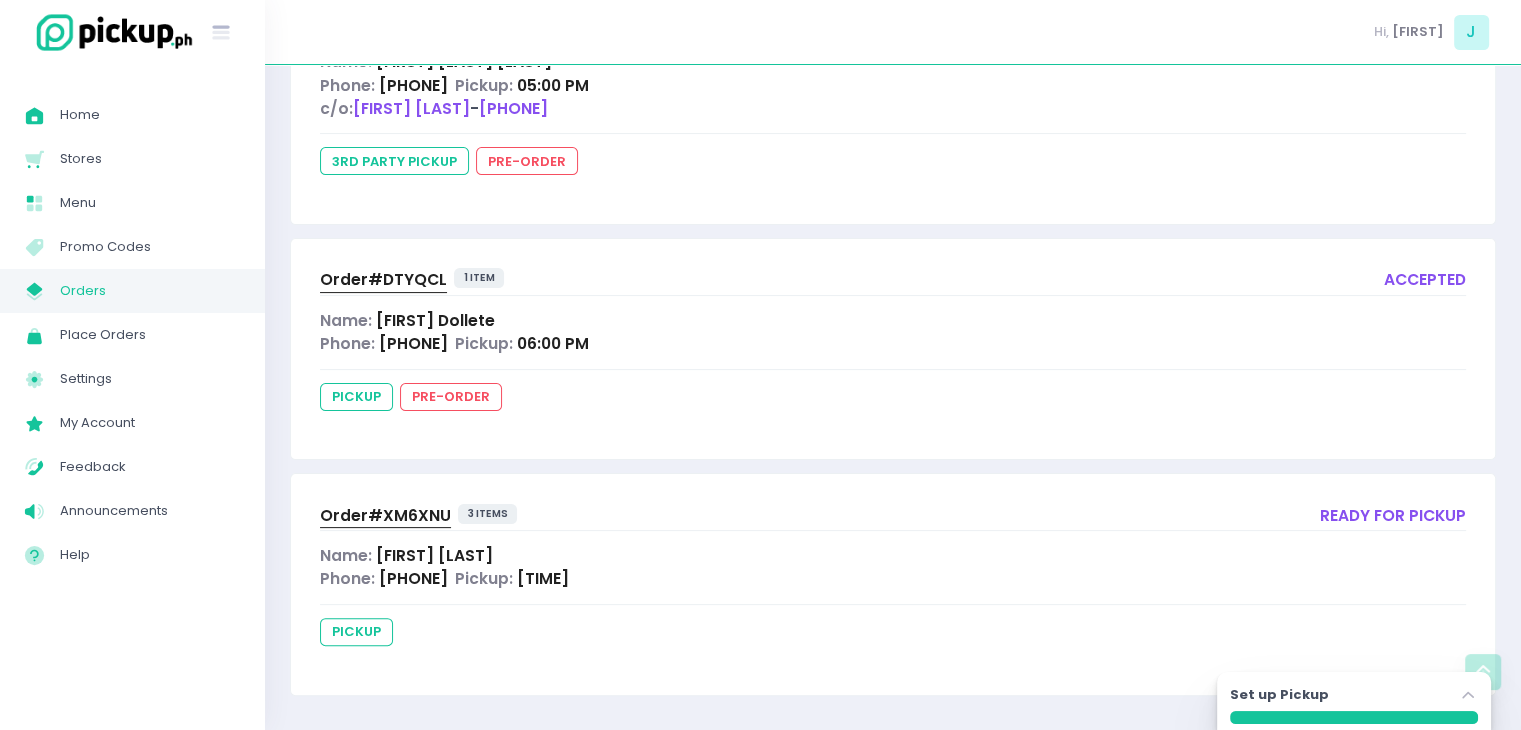 click on "Order# XM6XNU" at bounding box center [385, 515] 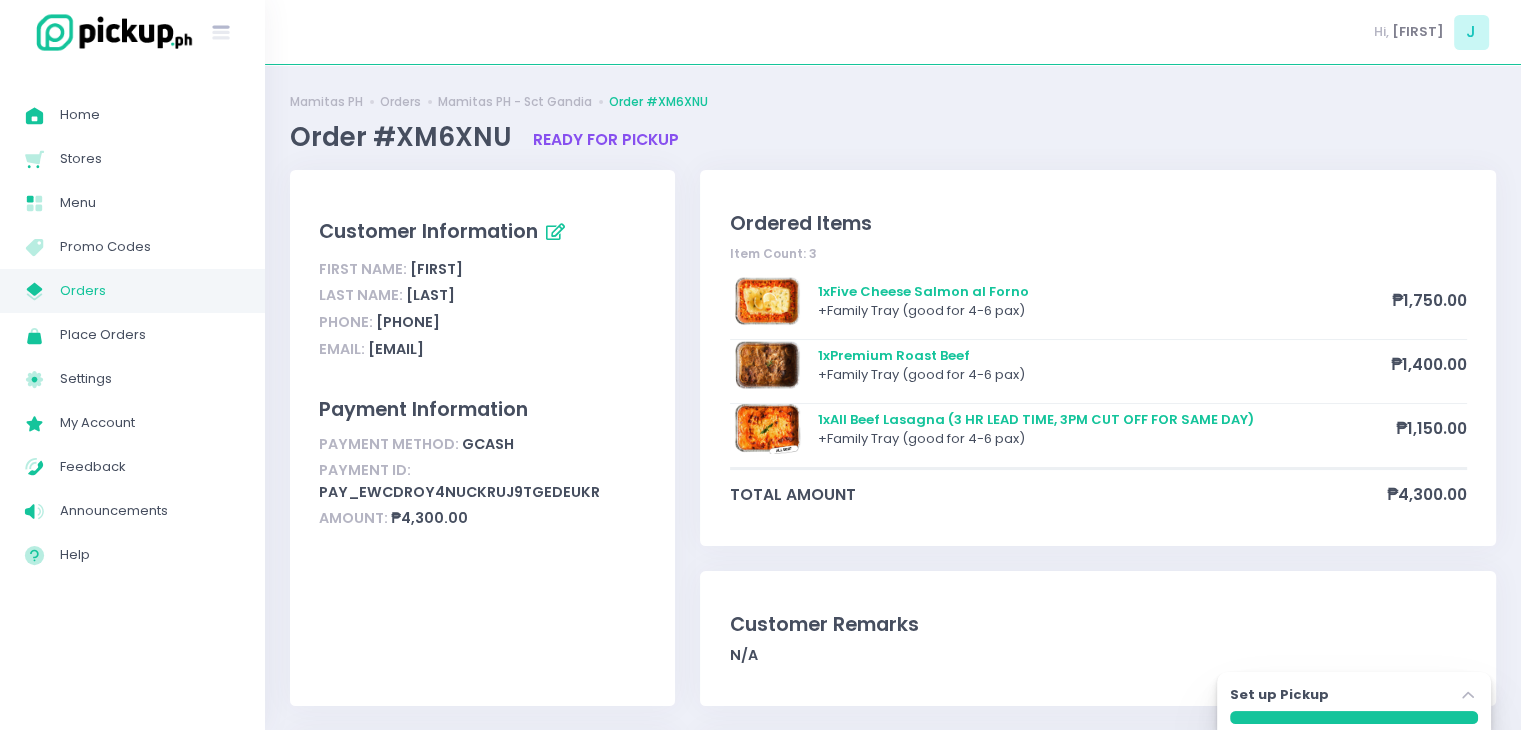scroll, scrollTop: 0, scrollLeft: 0, axis: both 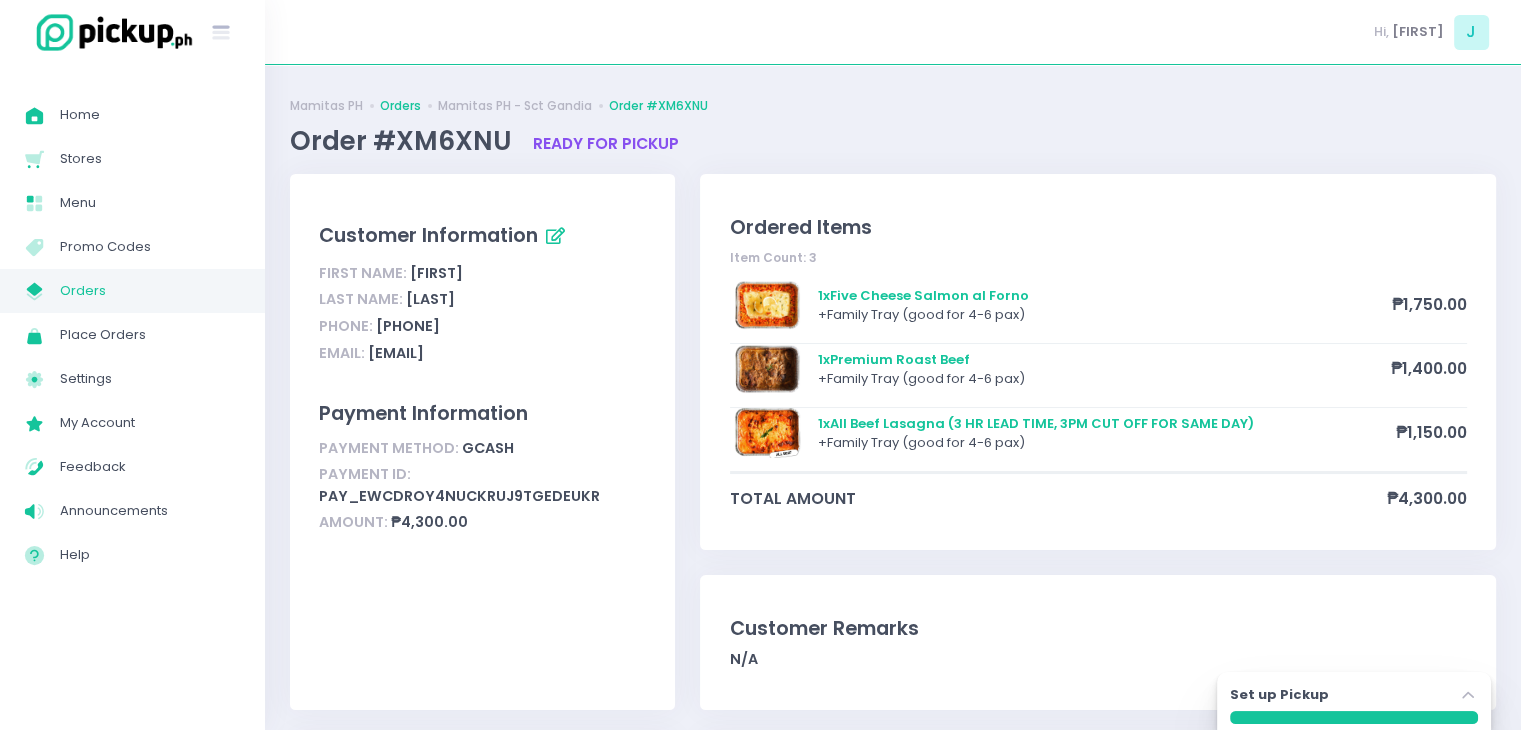 click on "Orders" at bounding box center [400, 106] 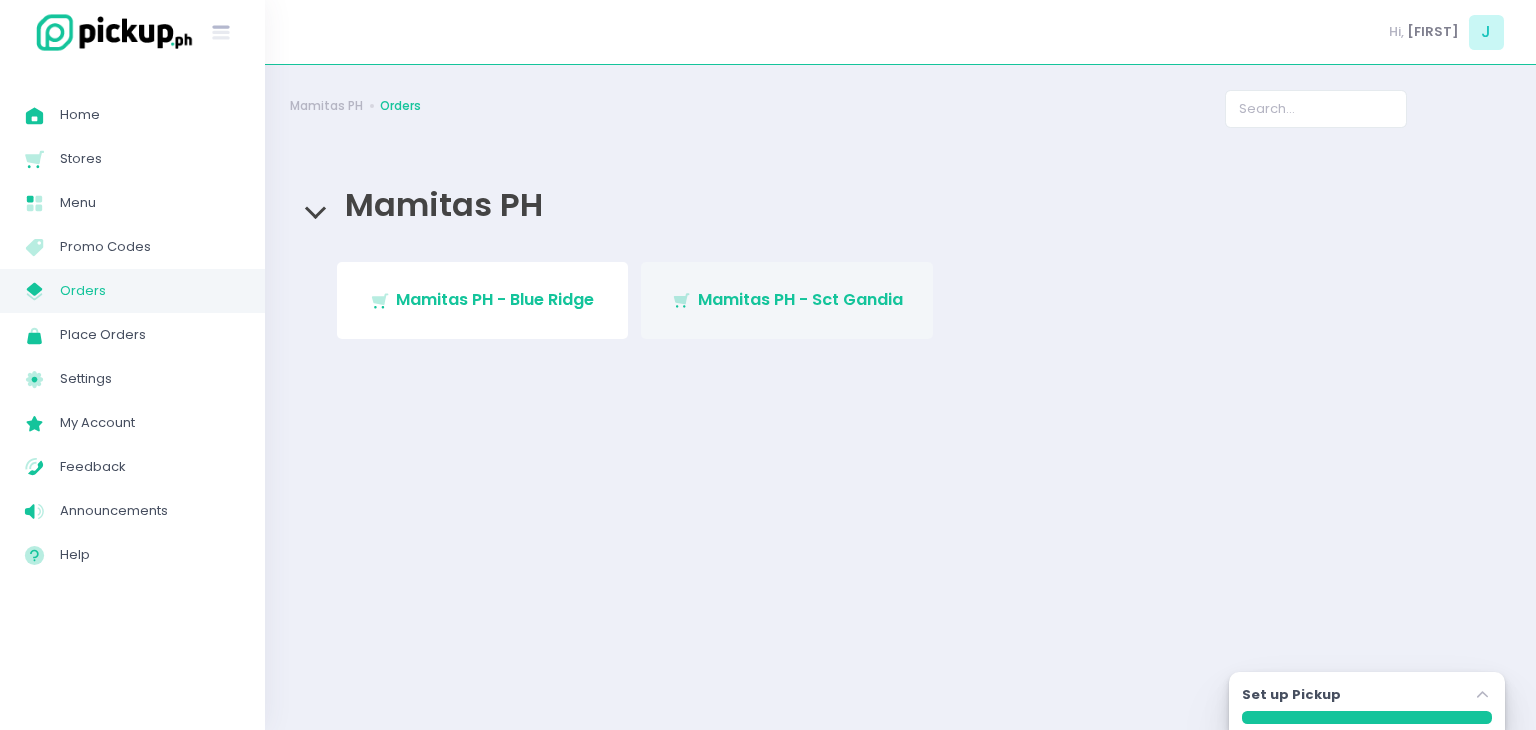 click on "Mamitas PH - Sct Gandia" at bounding box center [800, 299] 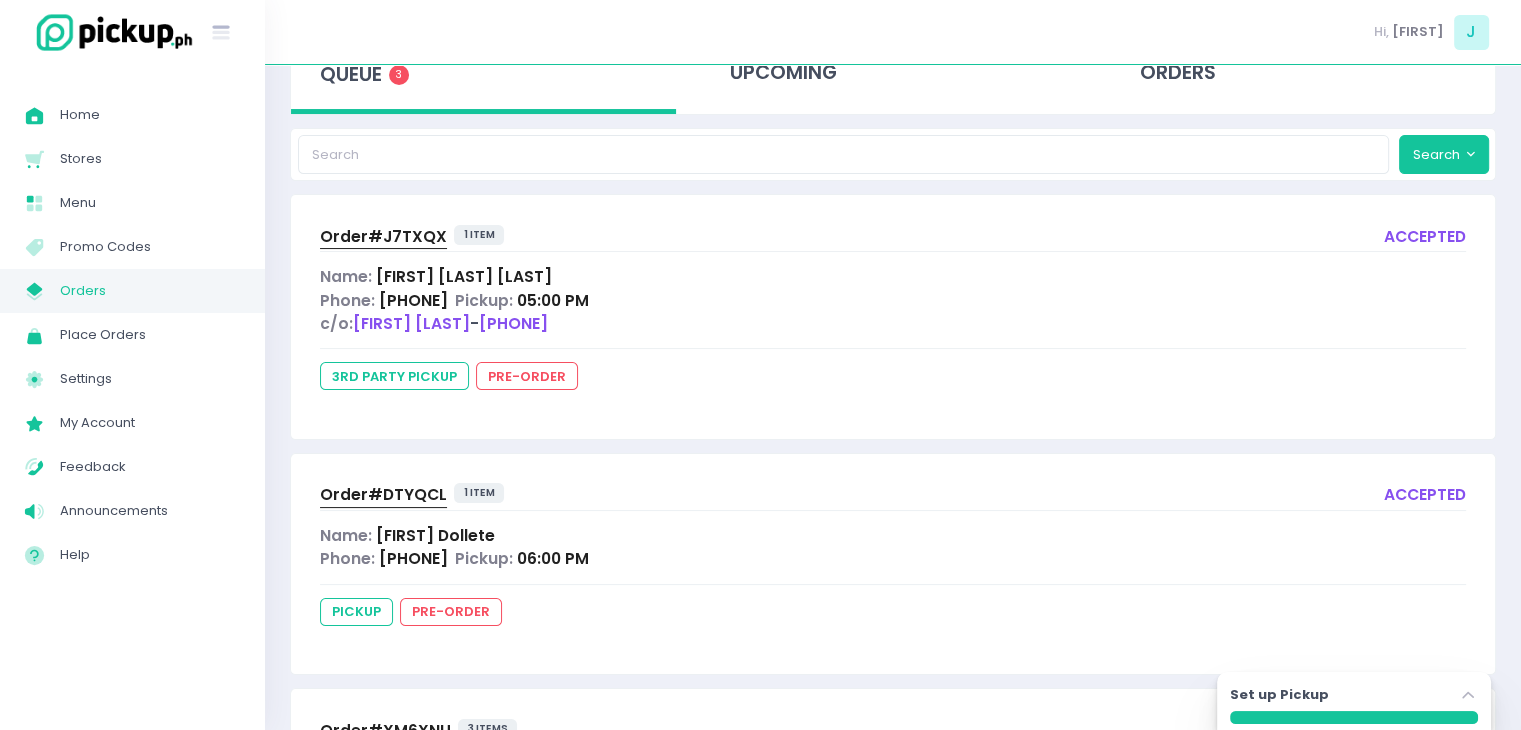 scroll, scrollTop: 0, scrollLeft: 0, axis: both 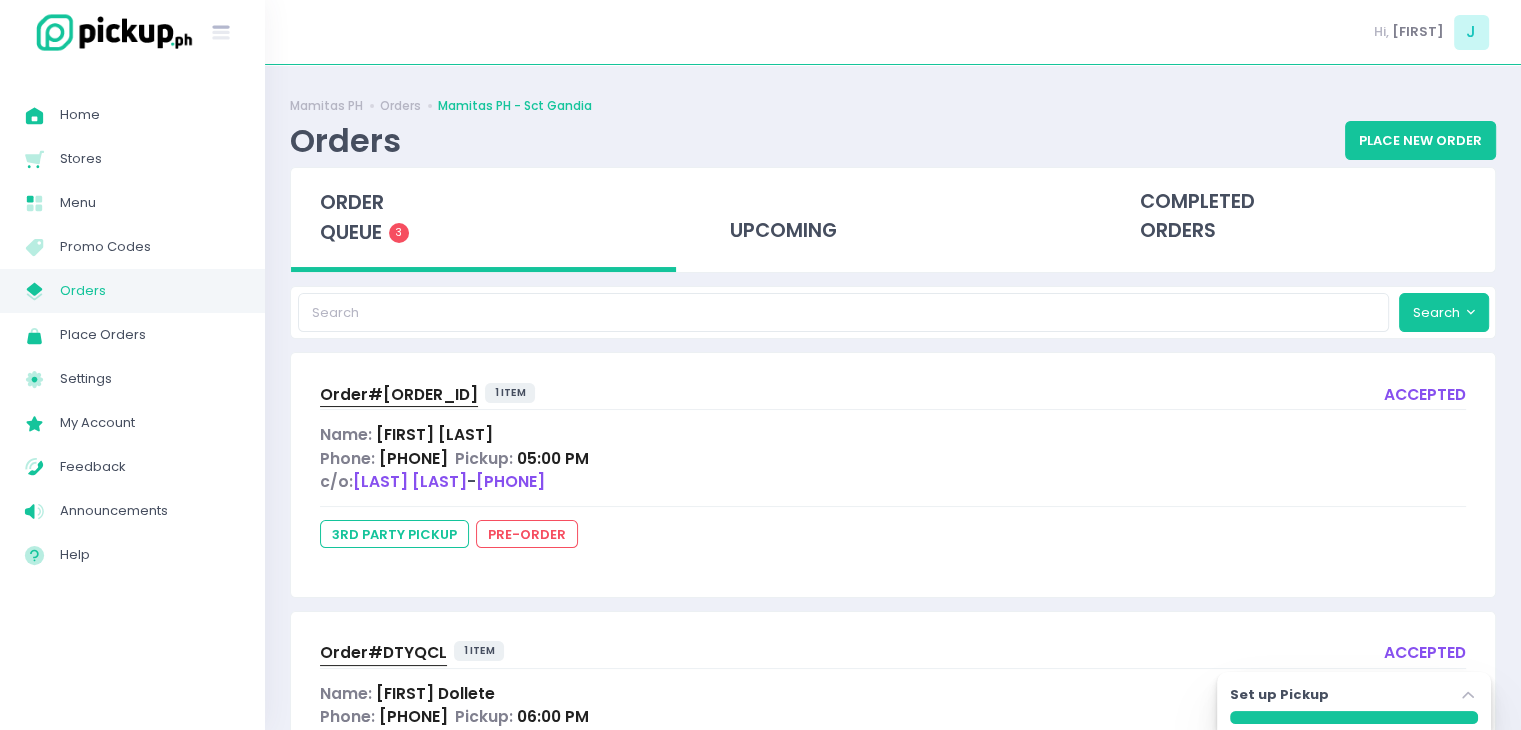 click on "Orders" at bounding box center [150, 291] 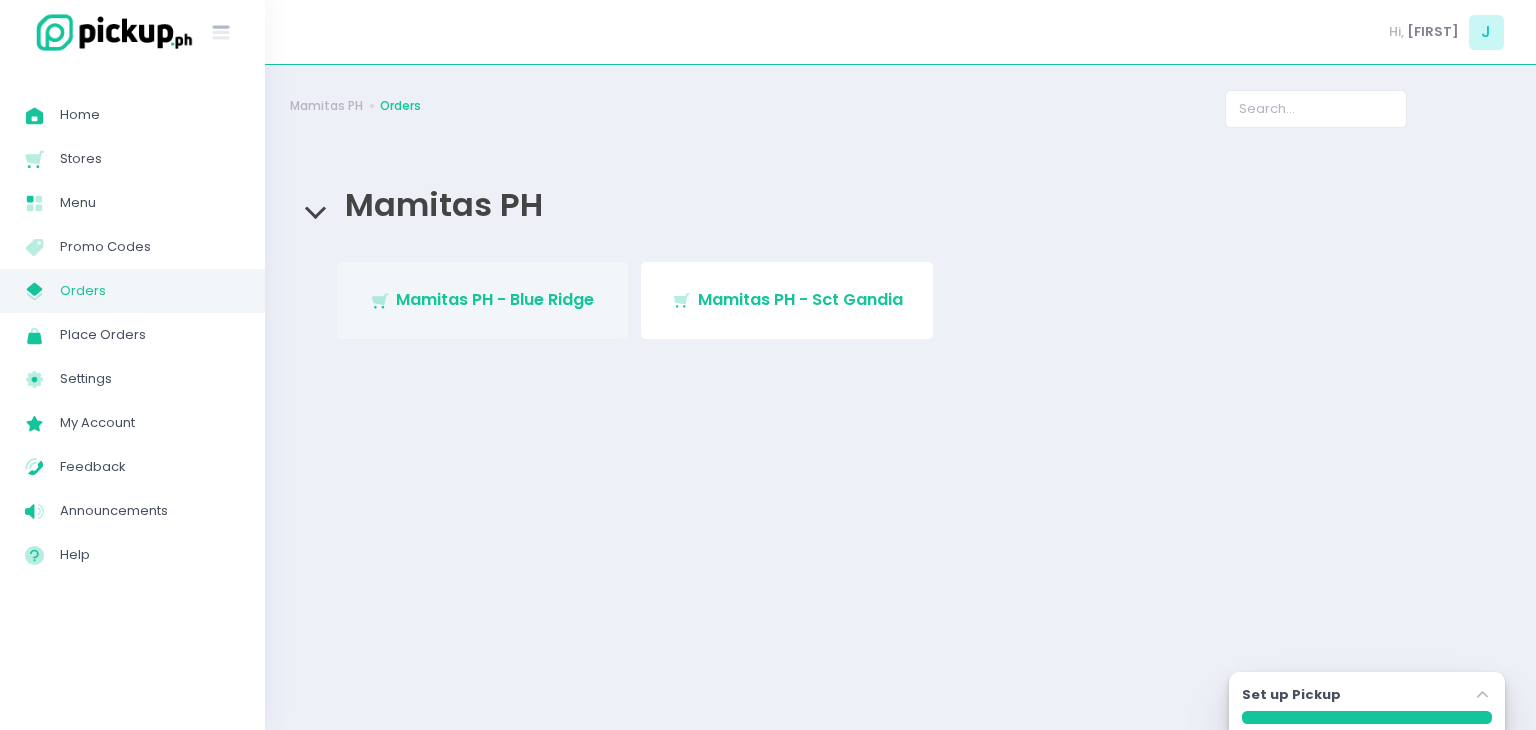 click on "Stockholm-icons / Shopping / Cart1 Created with Sketch. Mamitas PH - Blue Ridge" at bounding box center [483, 300] 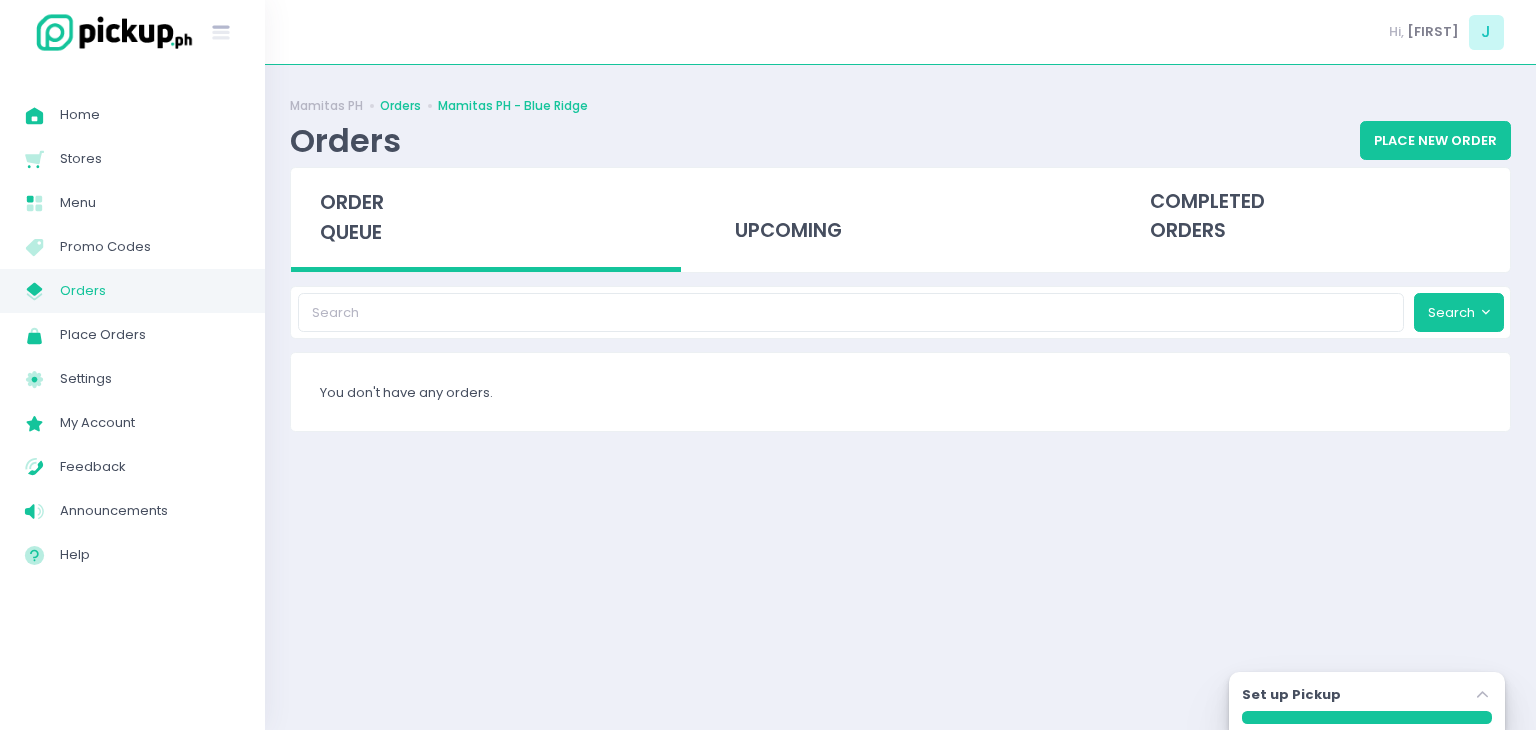 click on "Orders" at bounding box center (400, 106) 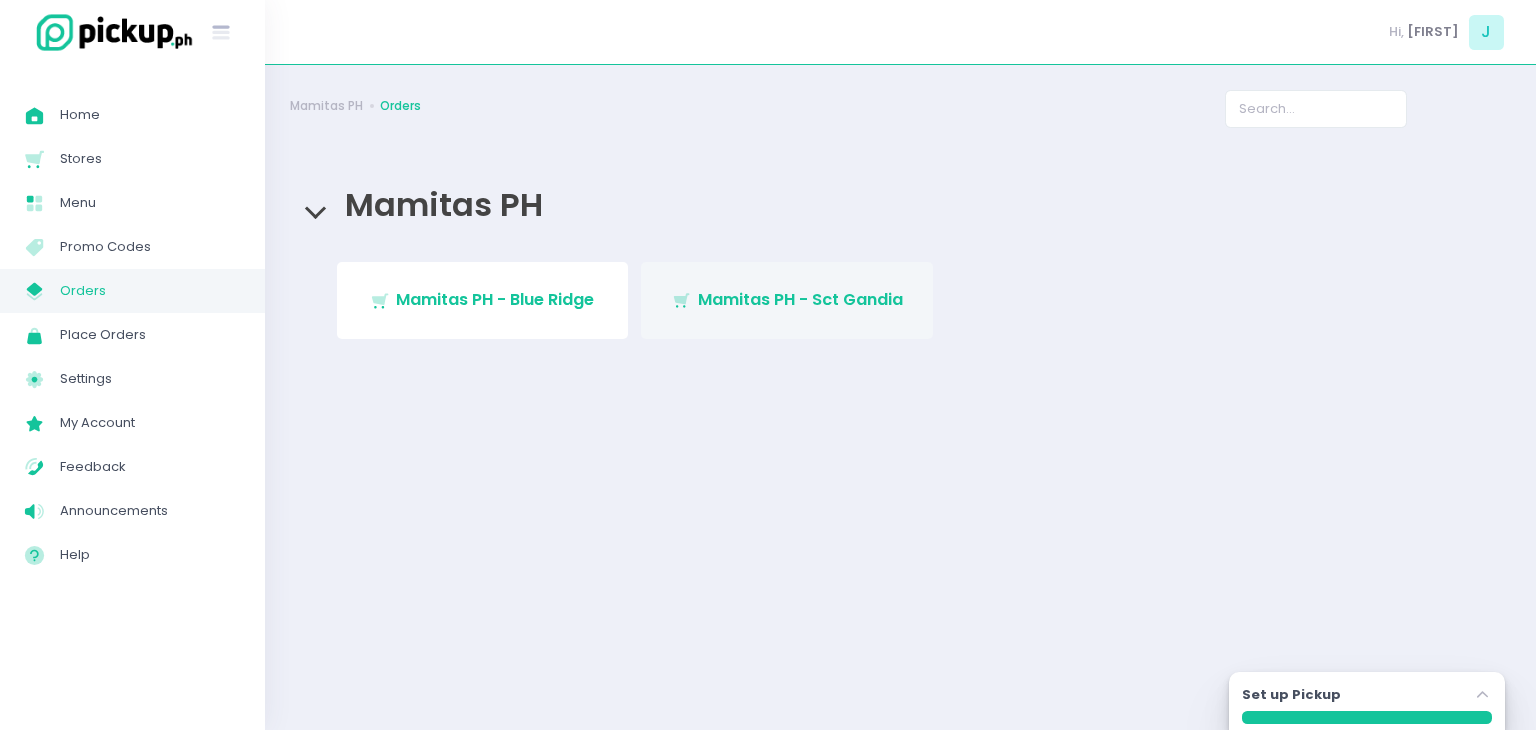 click on "Stockholm-icons / Shopping / Cart1 Created with Sketch. Mamitas PH - Sct Gandia" at bounding box center [787, 300] 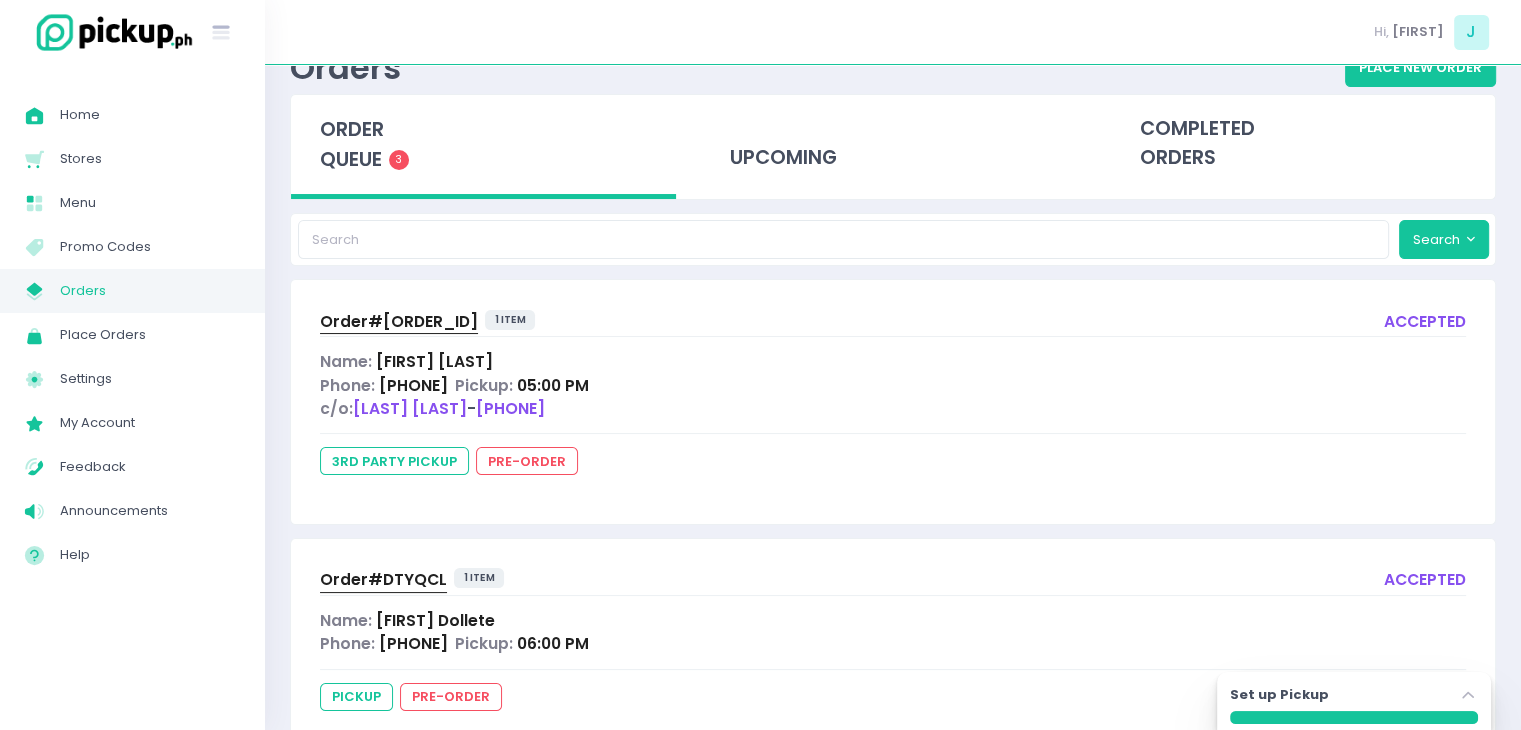 scroll, scrollTop: 0, scrollLeft: 0, axis: both 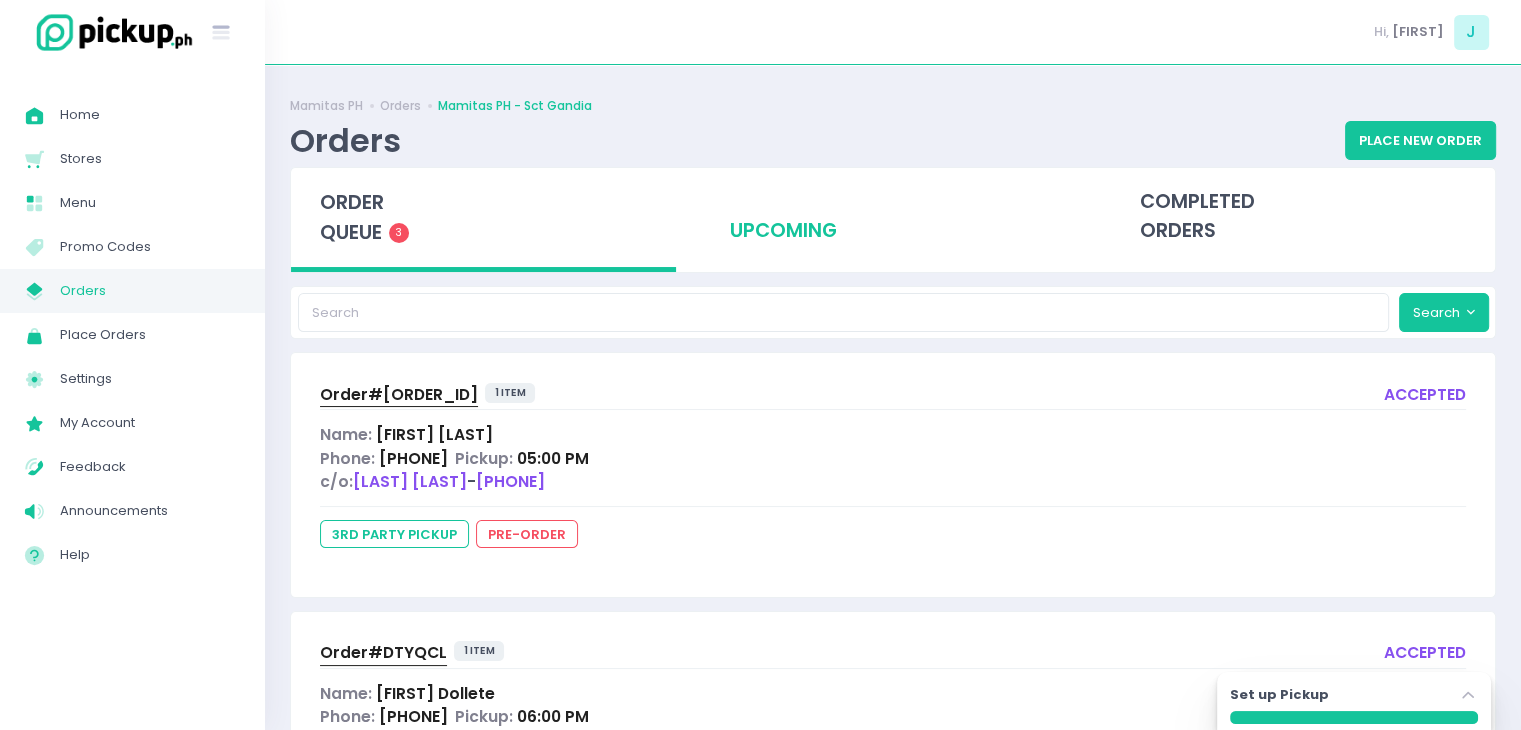 click on "upcoming" at bounding box center (893, 217) 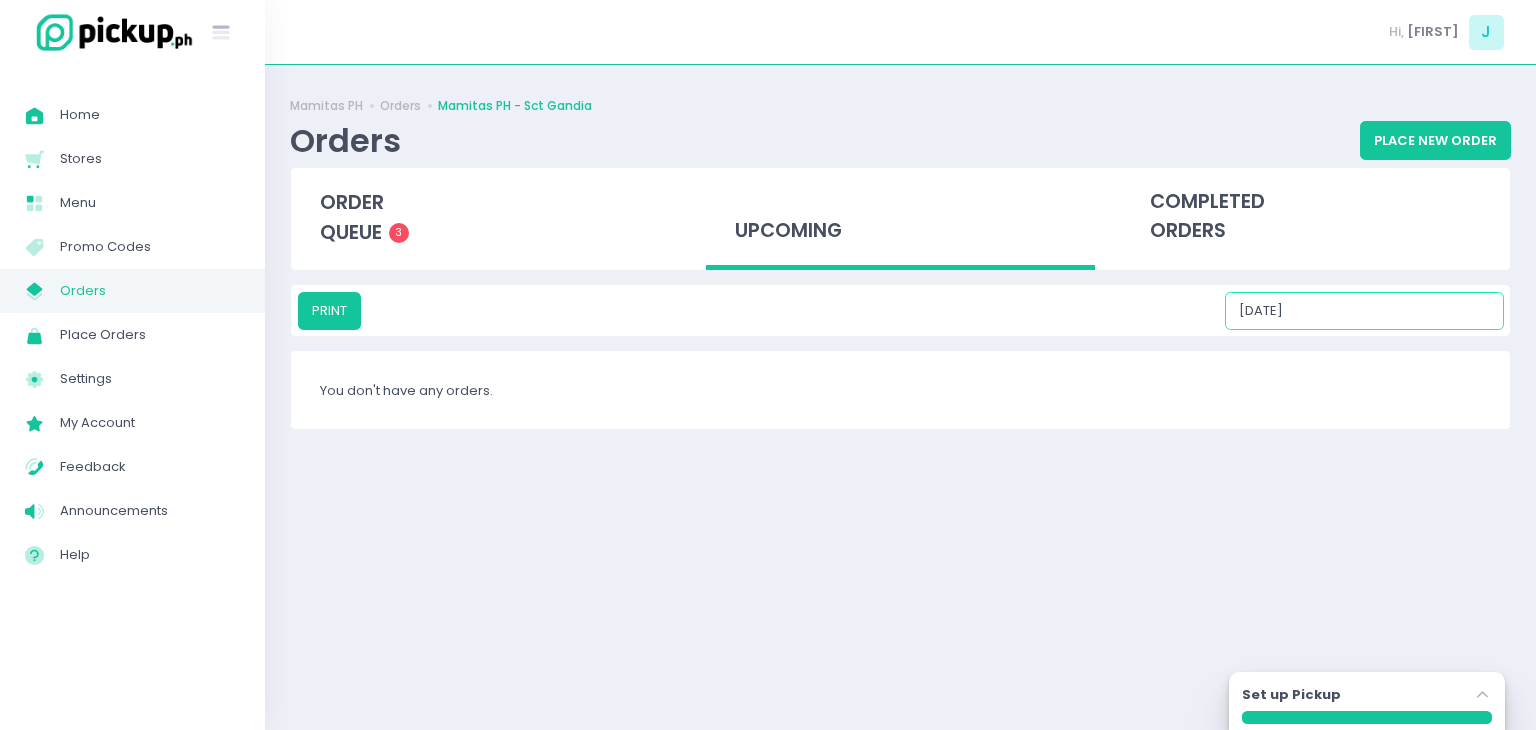 click on "[DATE]" at bounding box center (1364, 311) 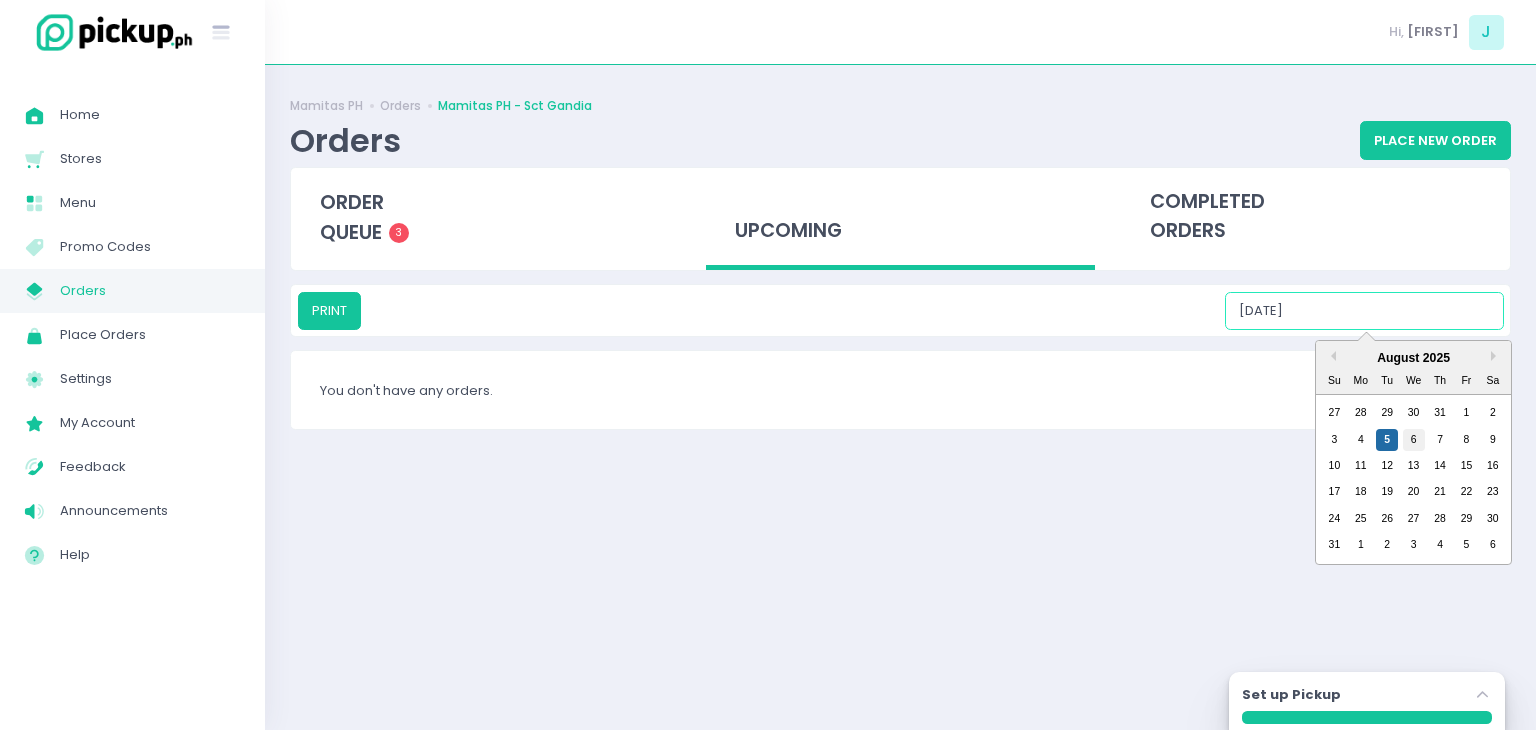 click on "6" at bounding box center (1414, 440) 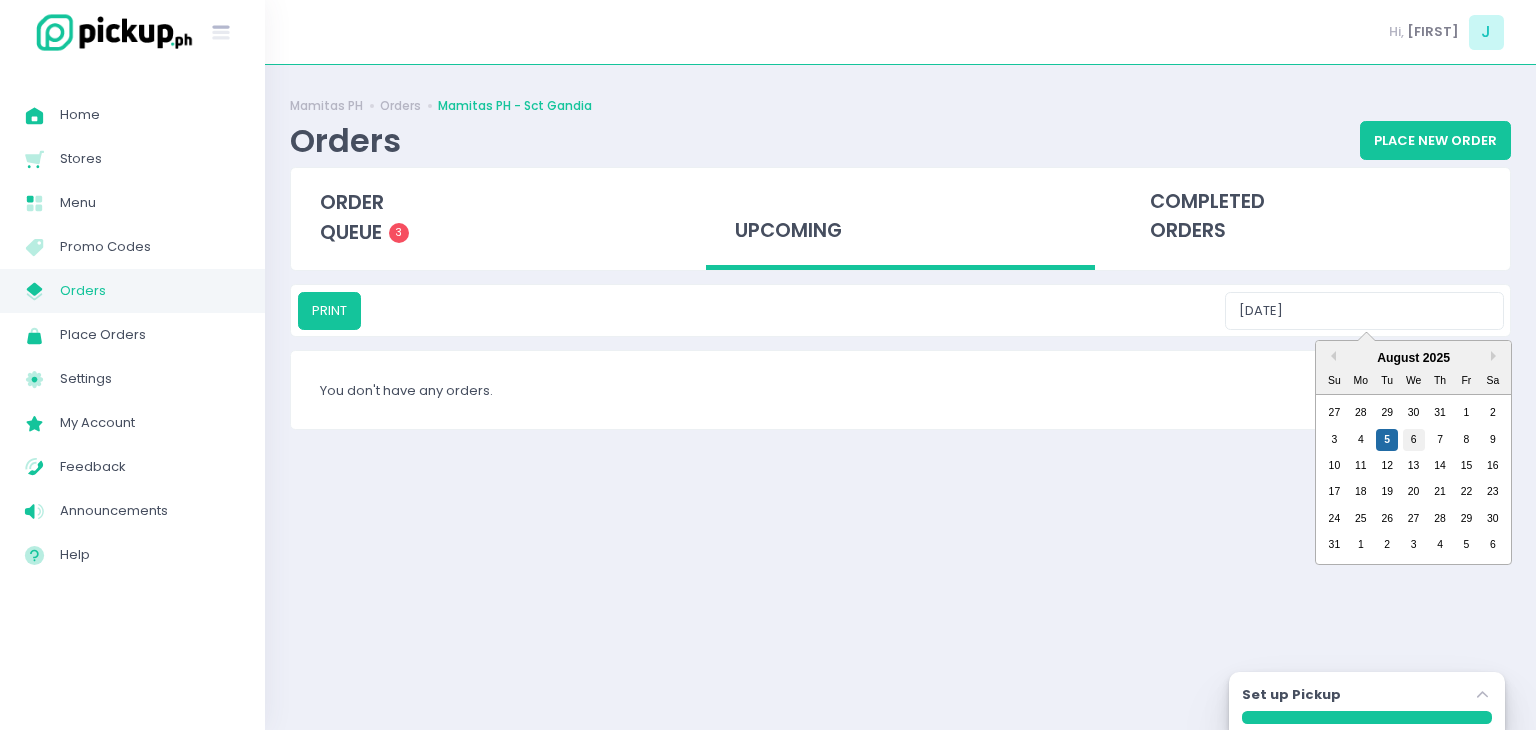 type on "[DATE]" 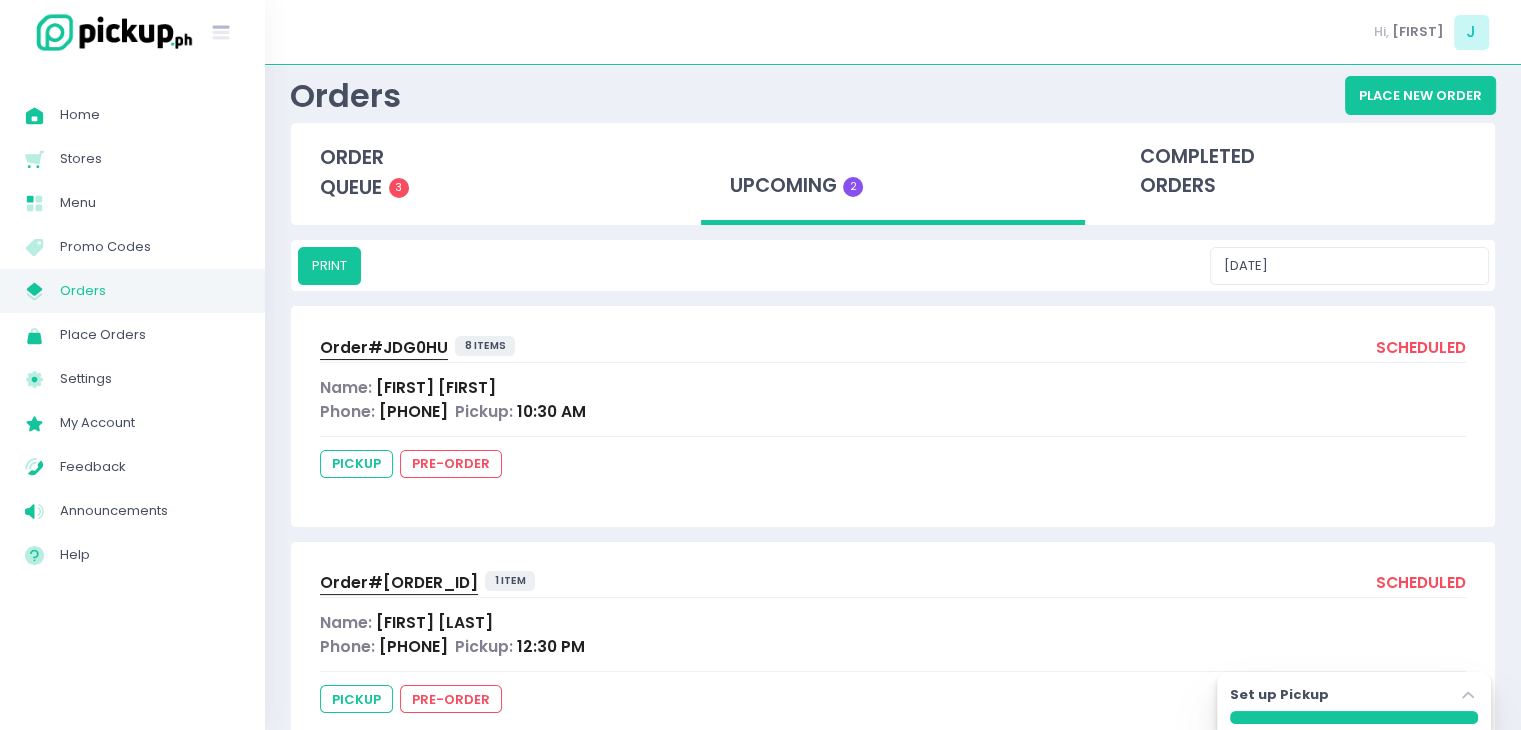 scroll, scrollTop: 13, scrollLeft: 0, axis: vertical 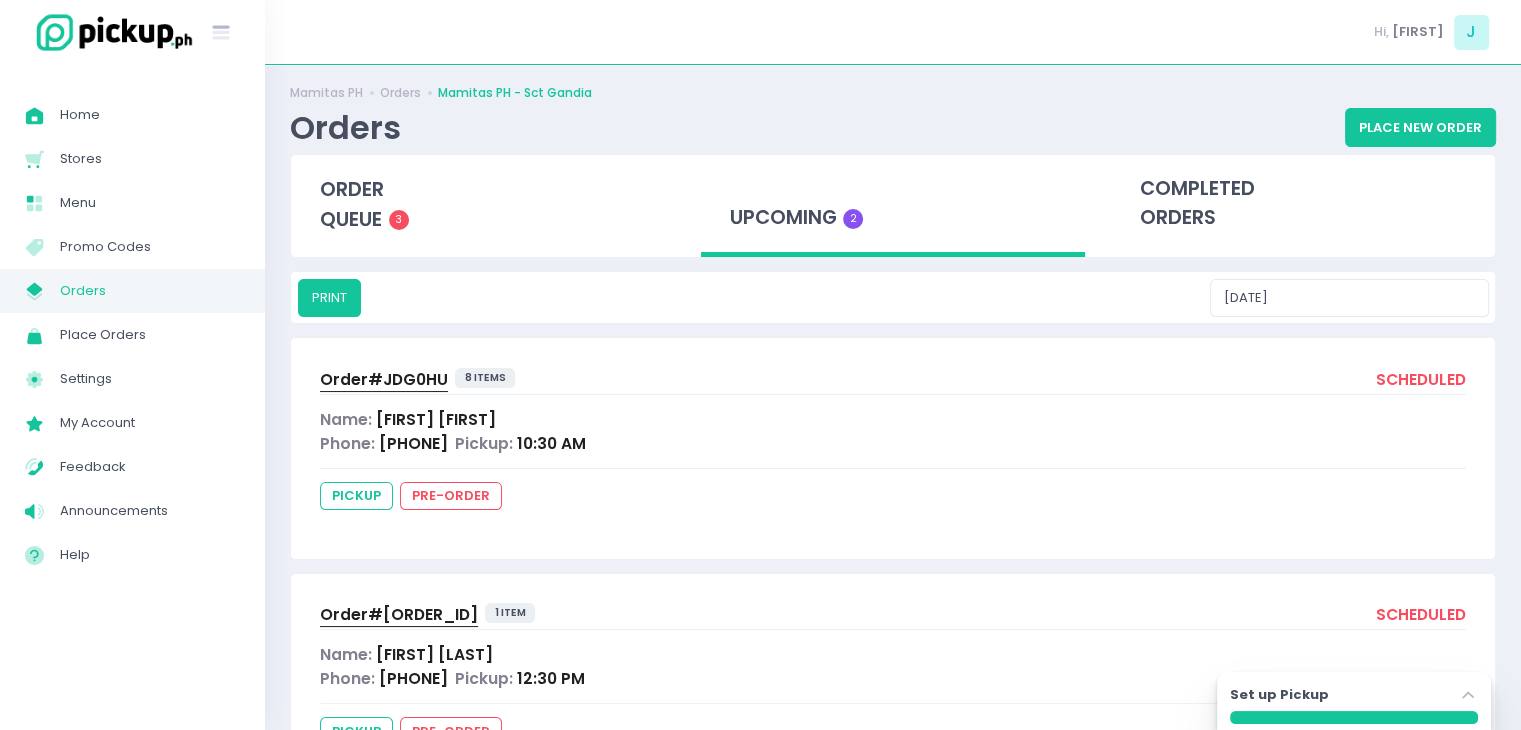 click on "Order#[ORDER_ID]" at bounding box center [384, 379] 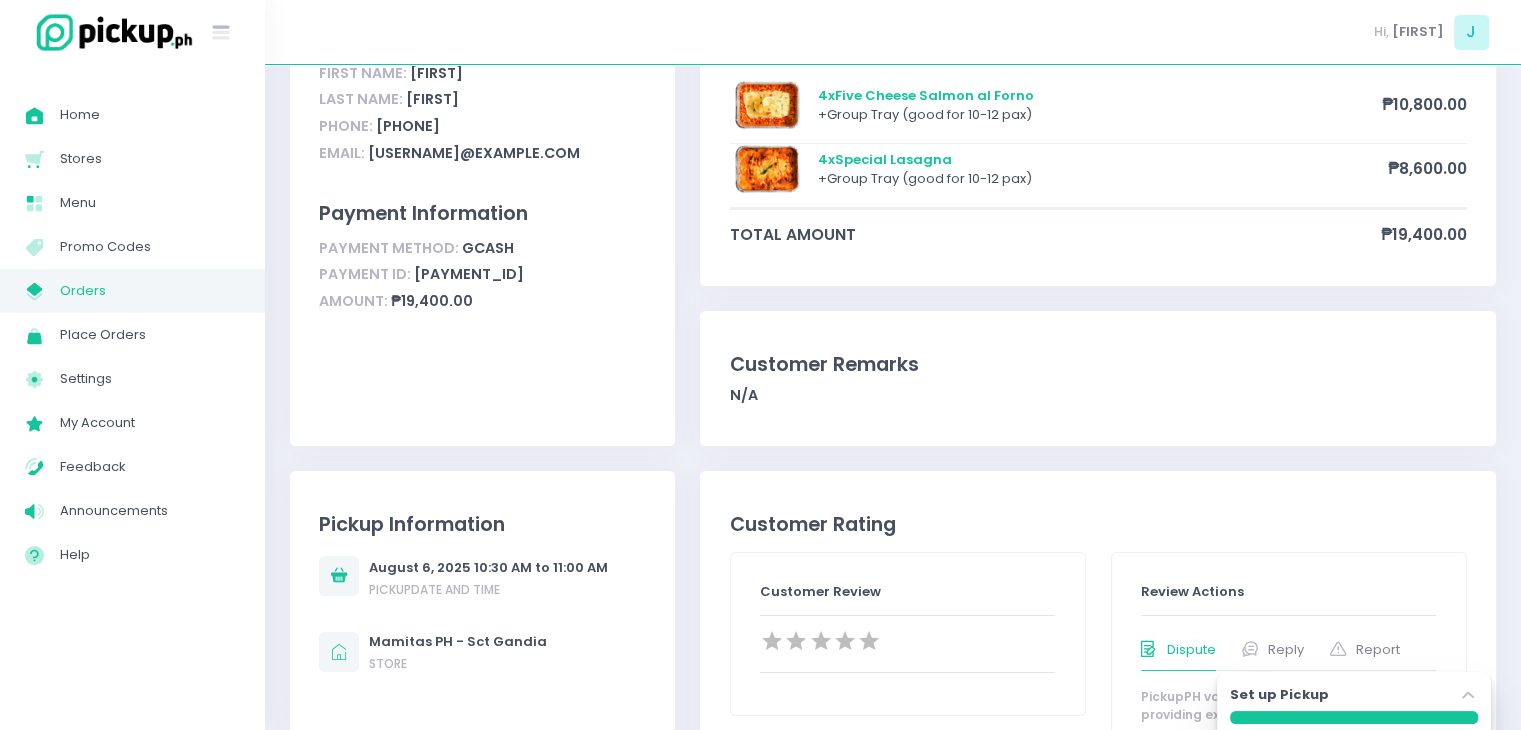 scroll, scrollTop: 0, scrollLeft: 0, axis: both 